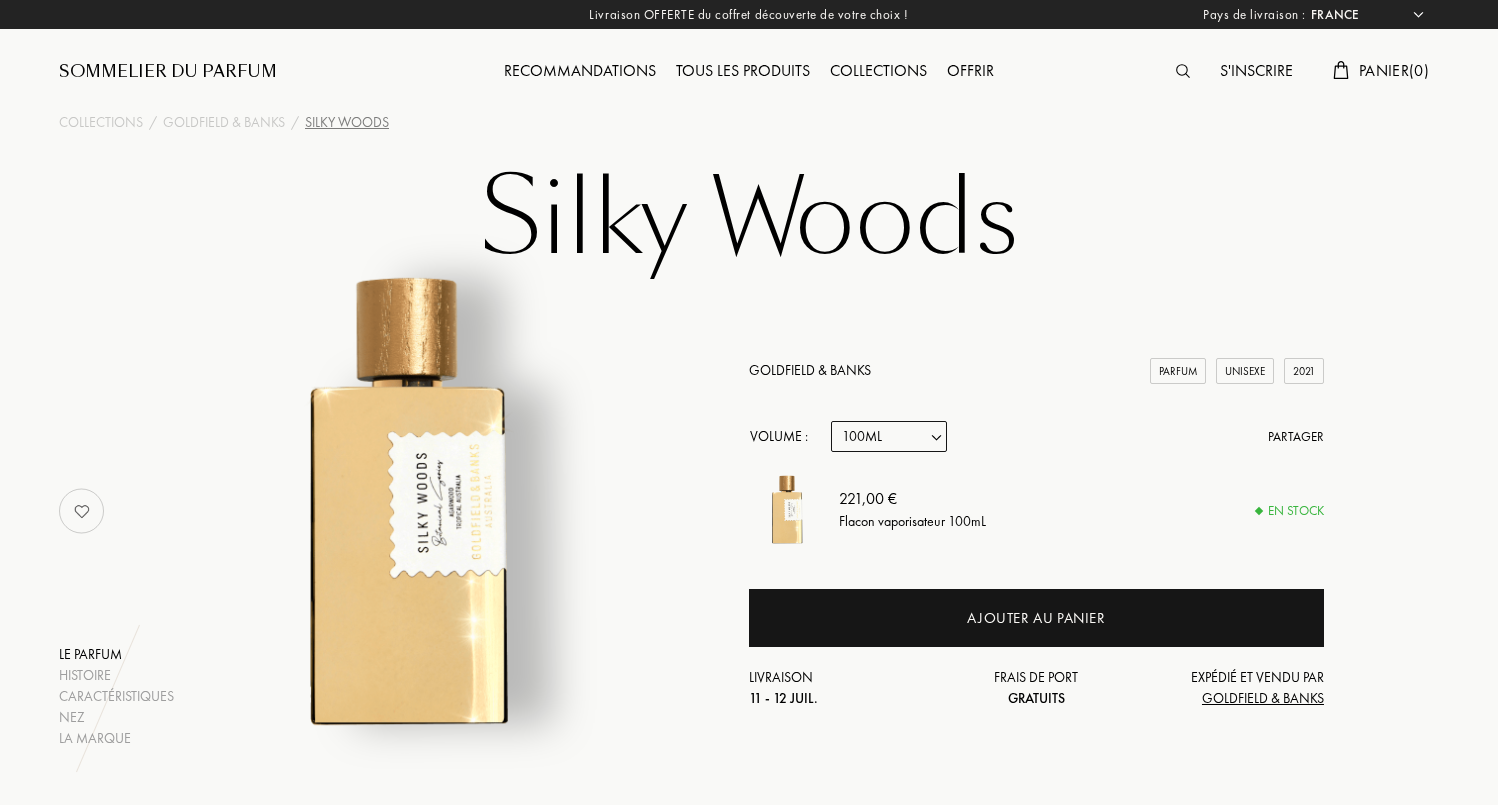 scroll, scrollTop: 175, scrollLeft: 0, axis: vertical 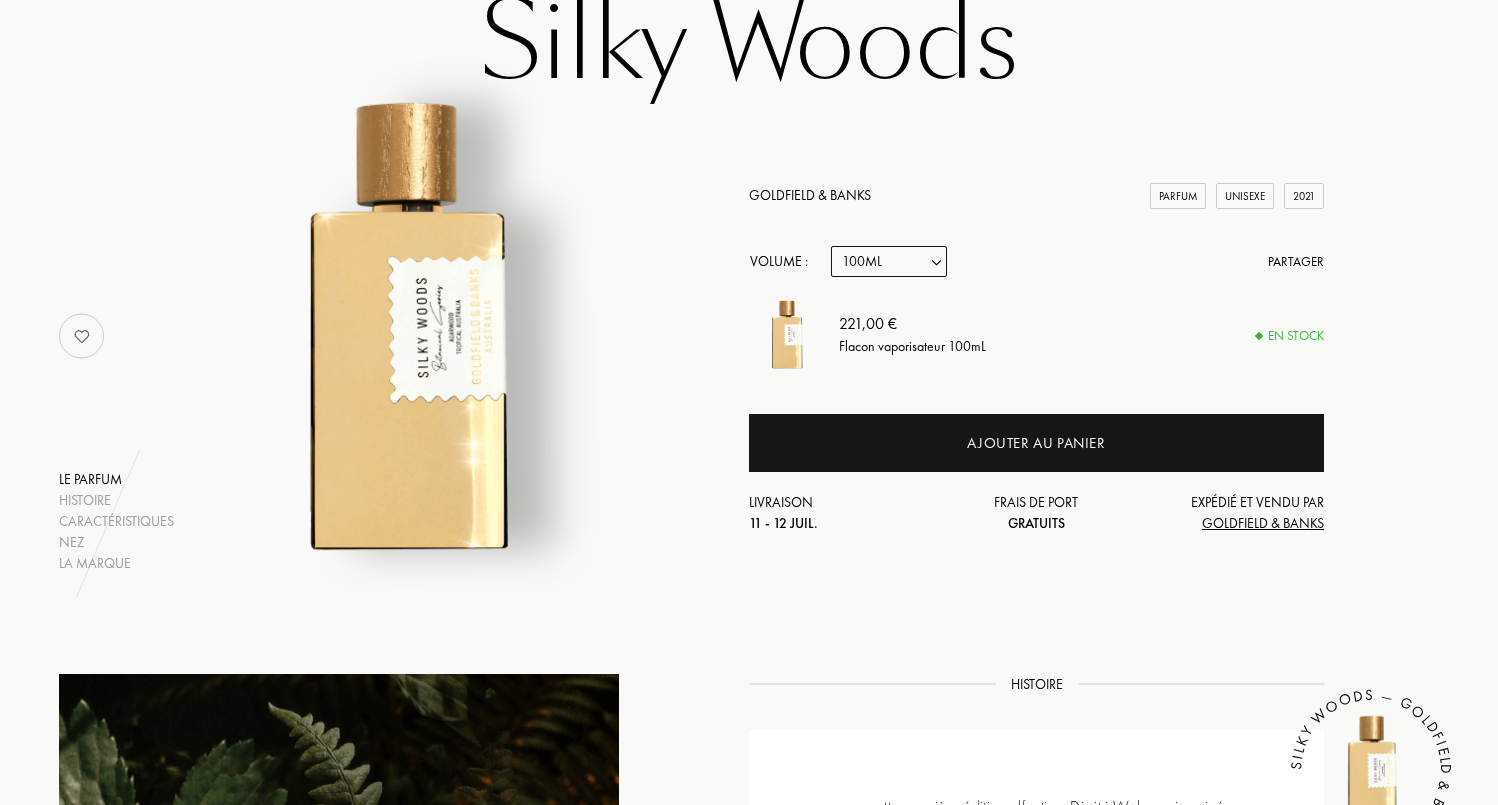 click on "Echantillon 10mL 50mL 100mL" at bounding box center (889, 261) 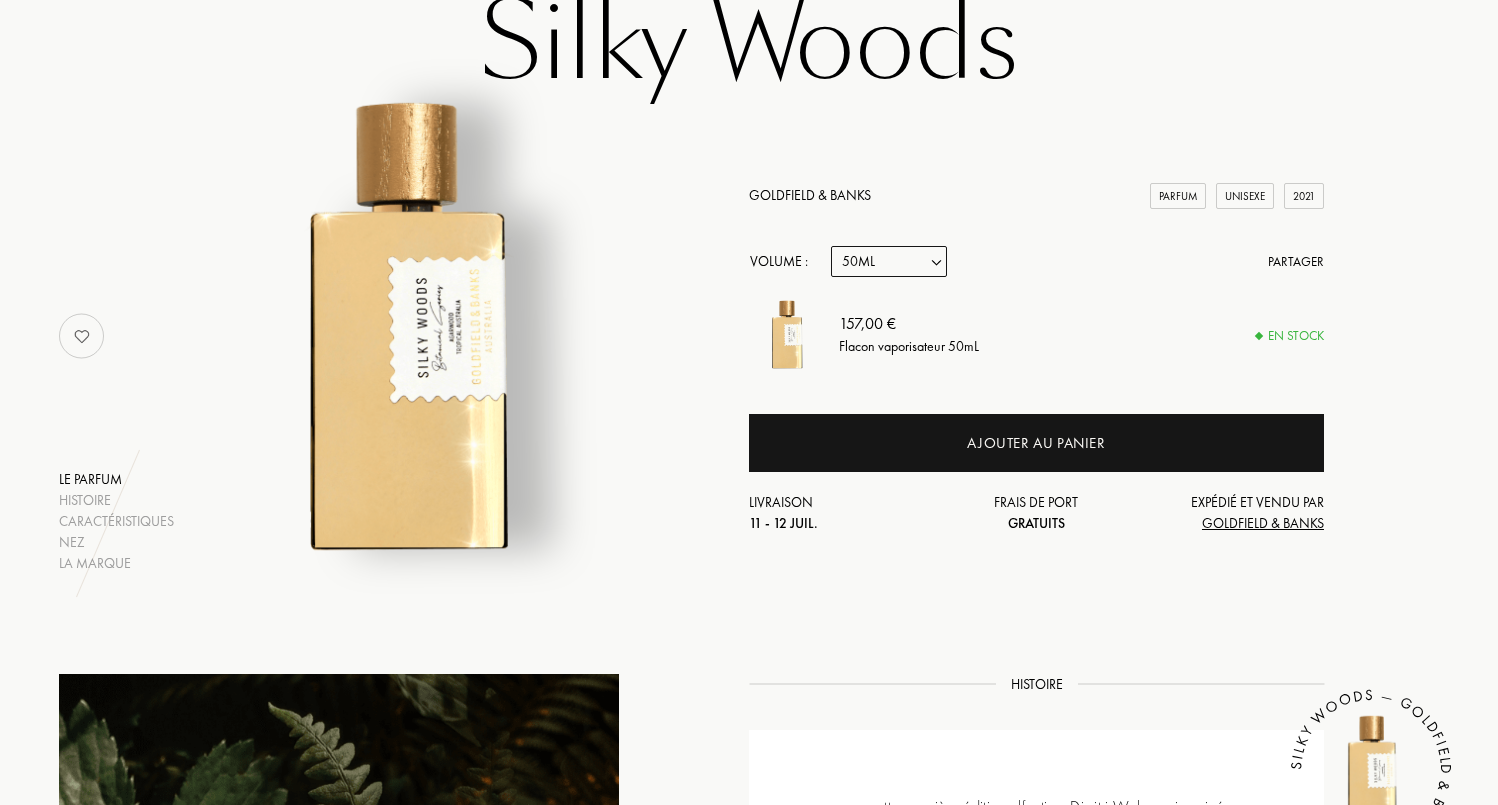 click on "Echantillon 10mL 50mL 100mL" at bounding box center [889, 261] 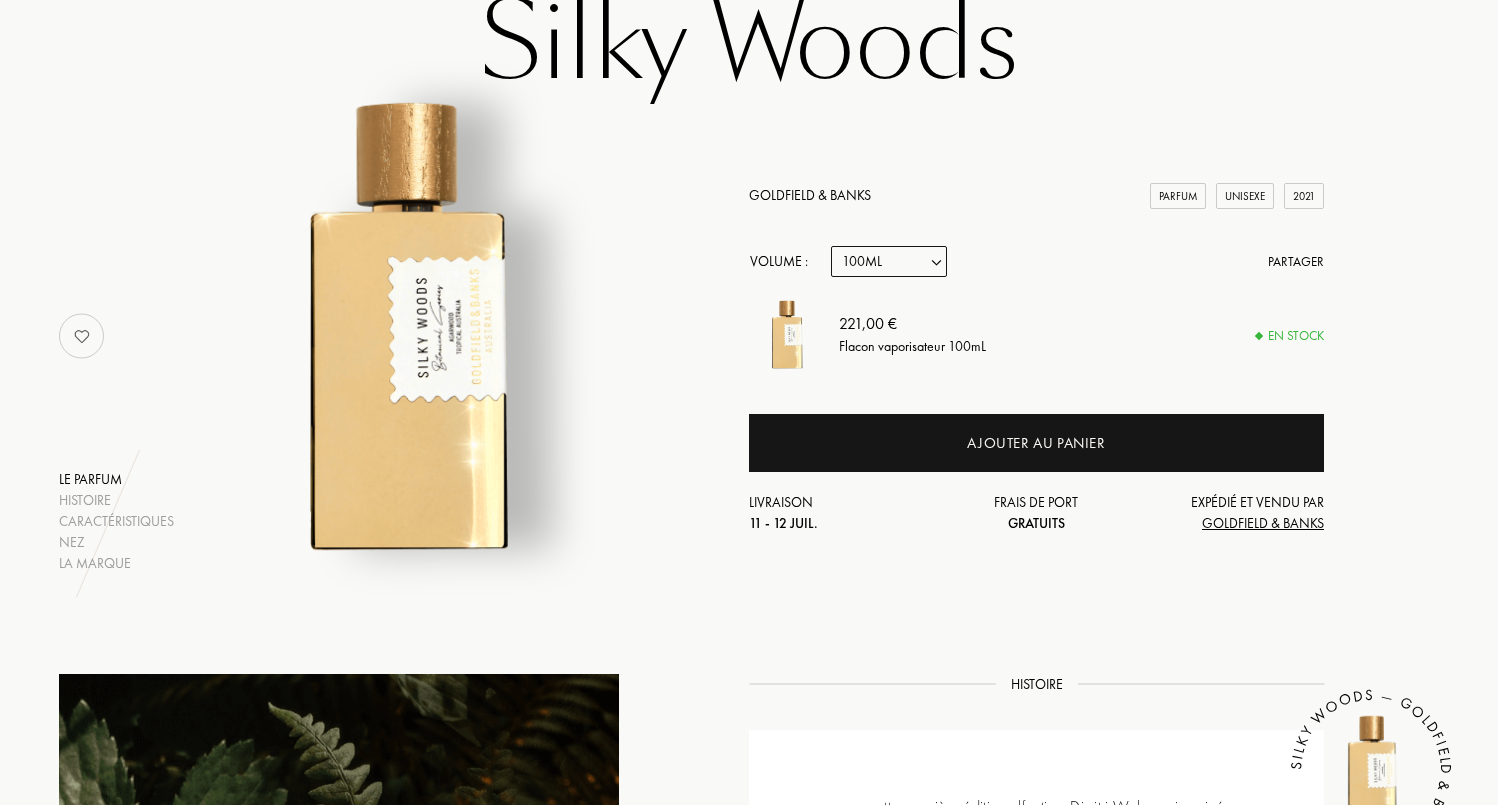 click on "Echantillon 10mL 50mL 100mL" at bounding box center [889, 261] 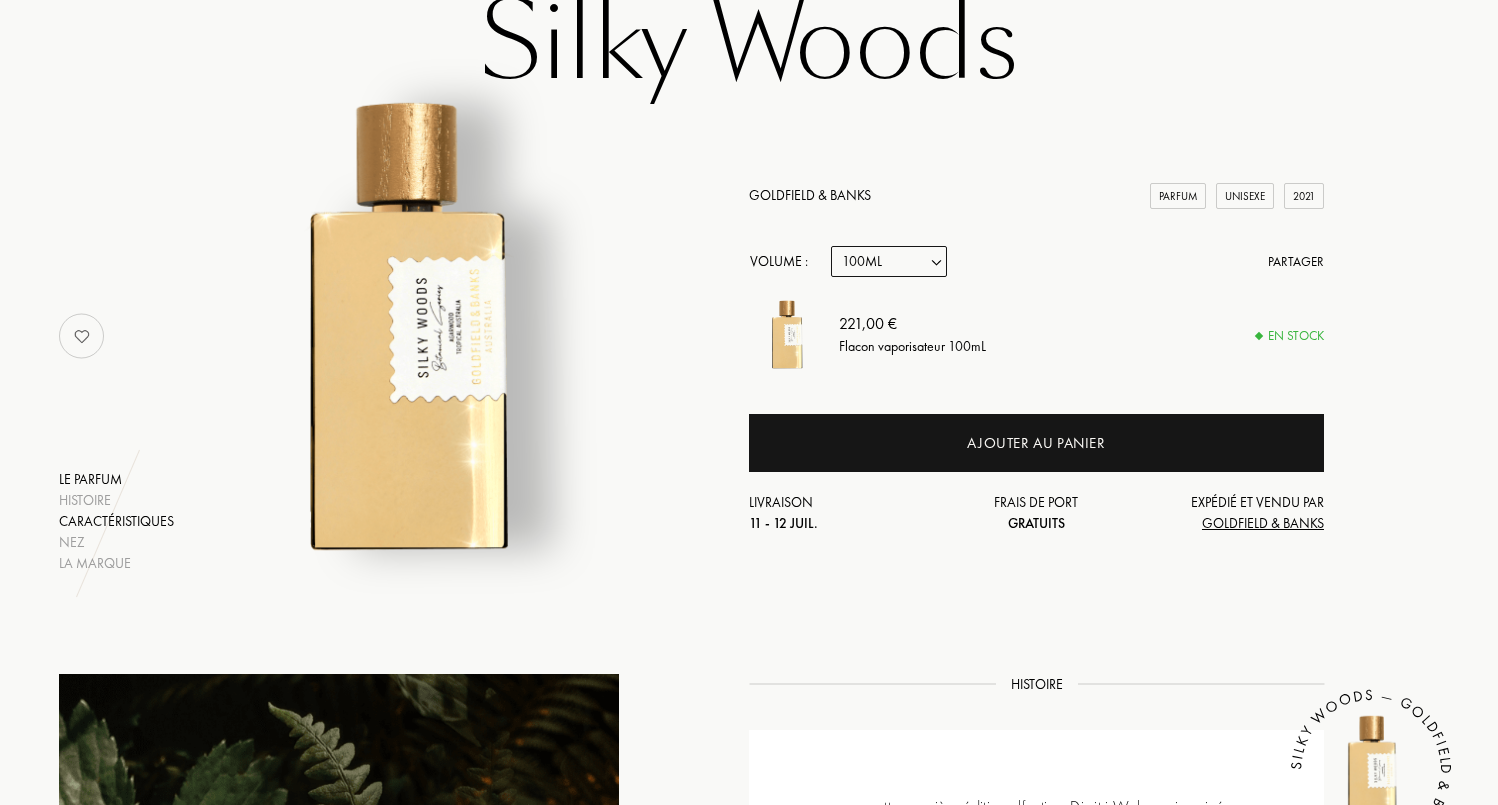 click on "Caractéristiques" at bounding box center [116, 521] 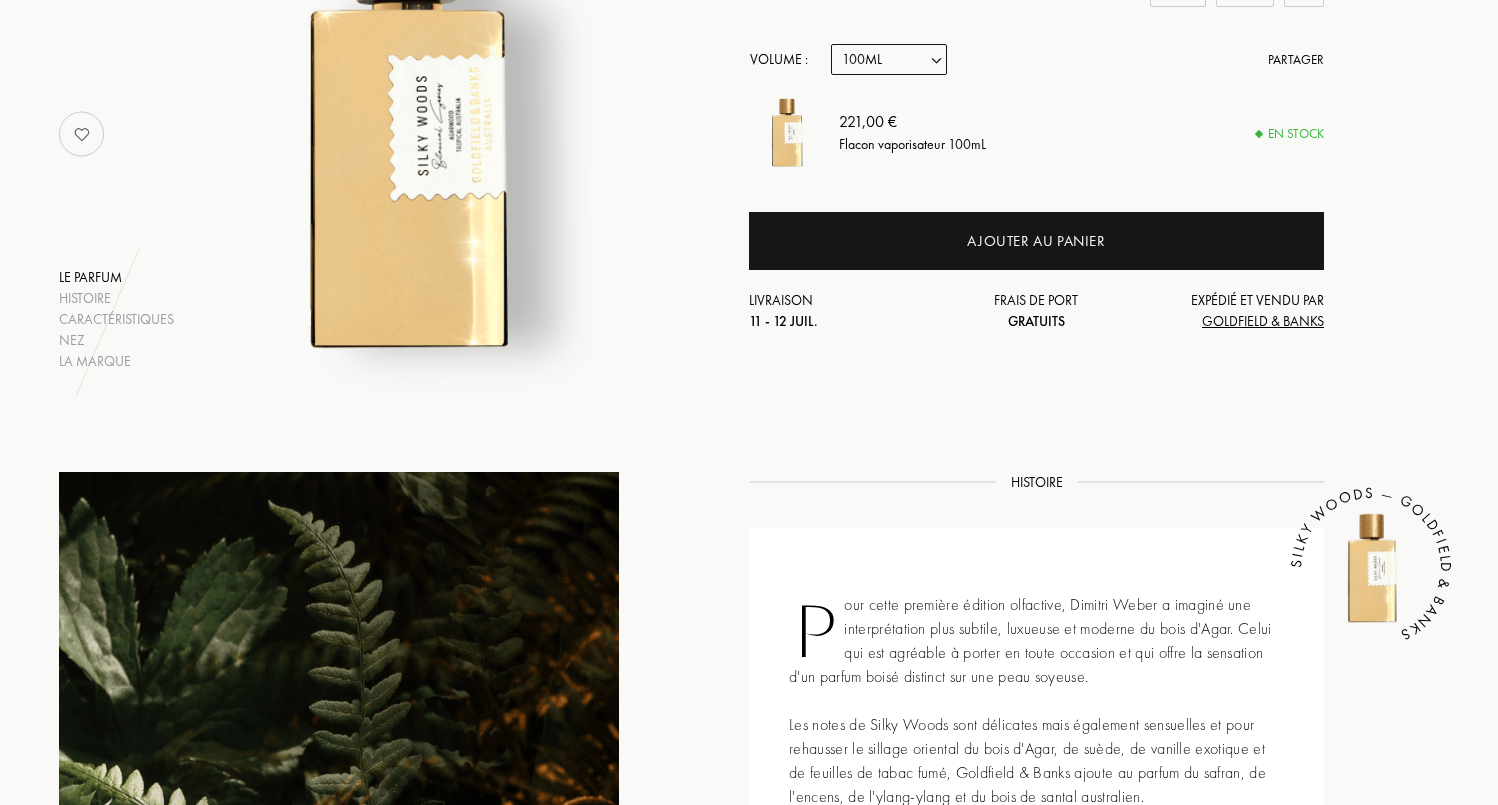 scroll, scrollTop: 0, scrollLeft: 0, axis: both 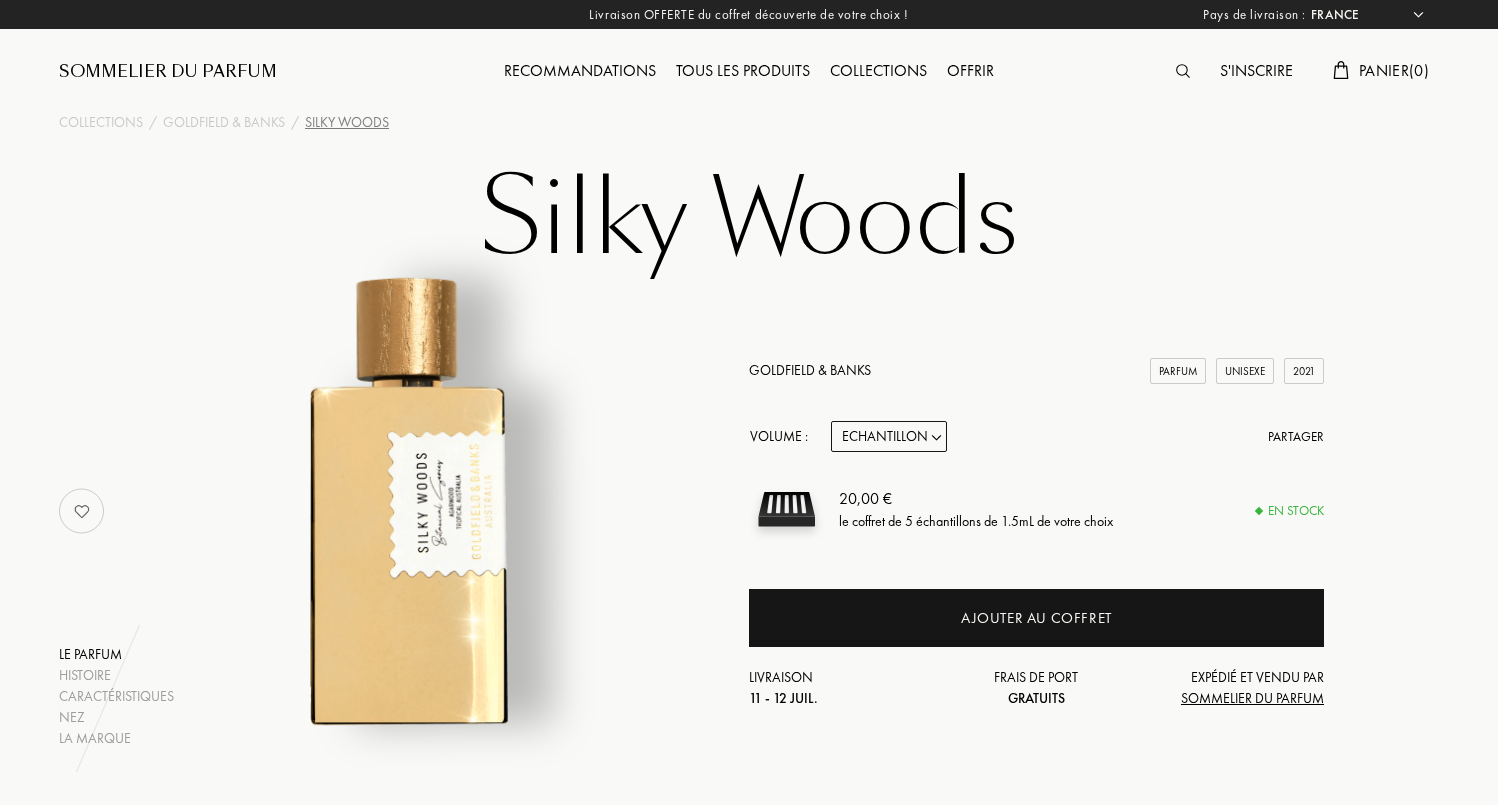click on "Tous les produits" at bounding box center (743, 72) 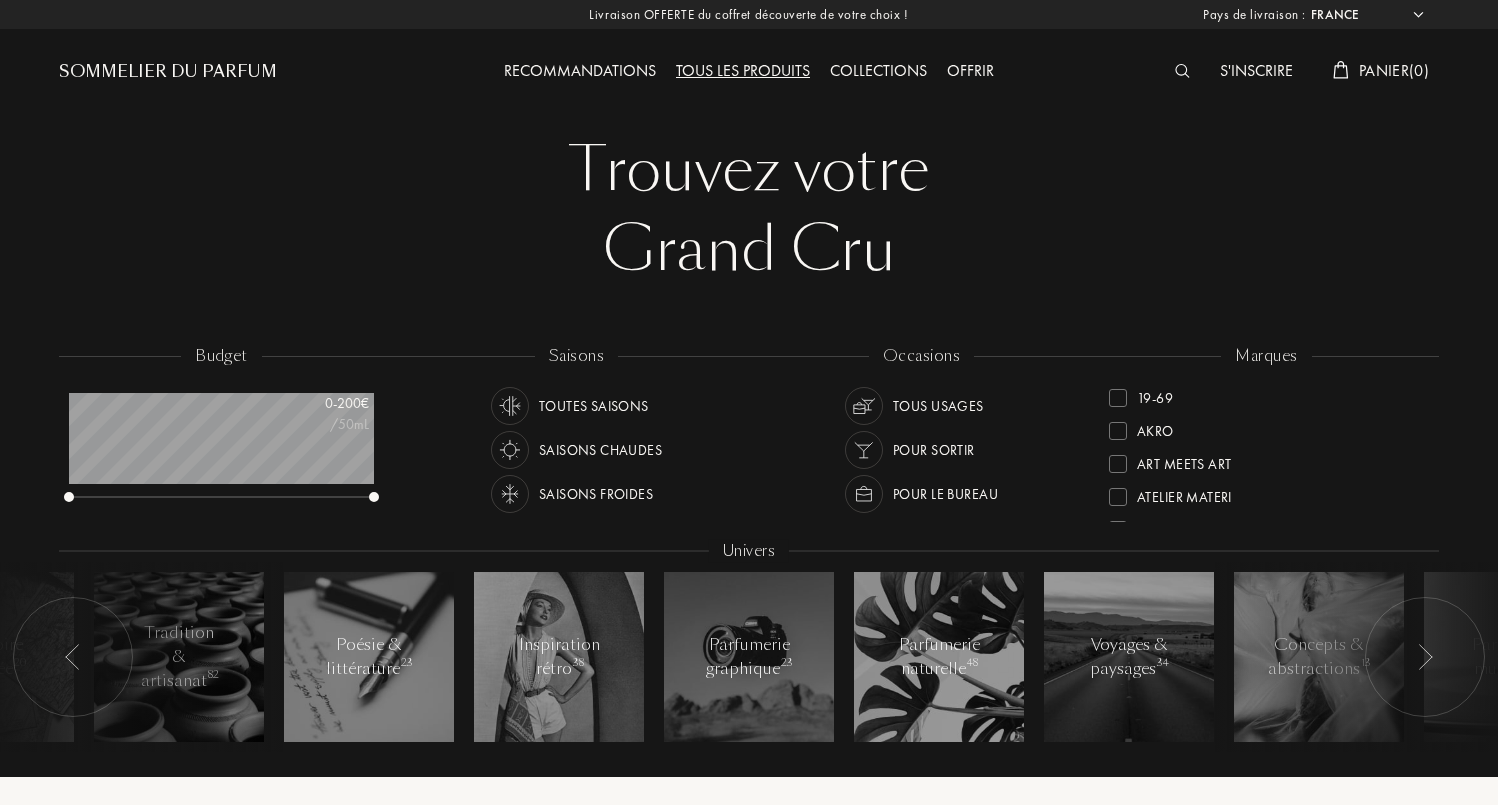 scroll, scrollTop: 0, scrollLeft: 0, axis: both 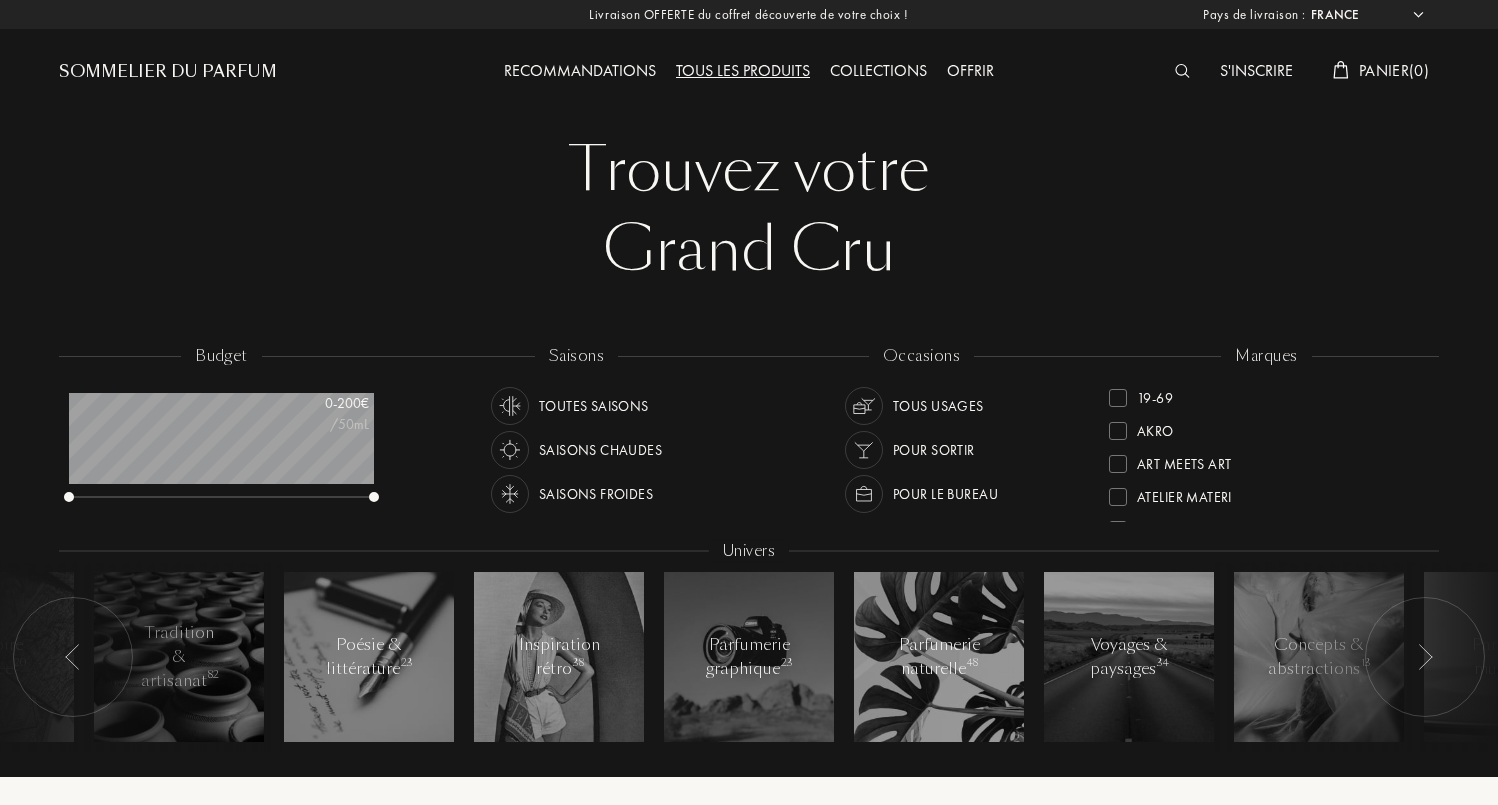 click on "Collections" at bounding box center (878, 72) 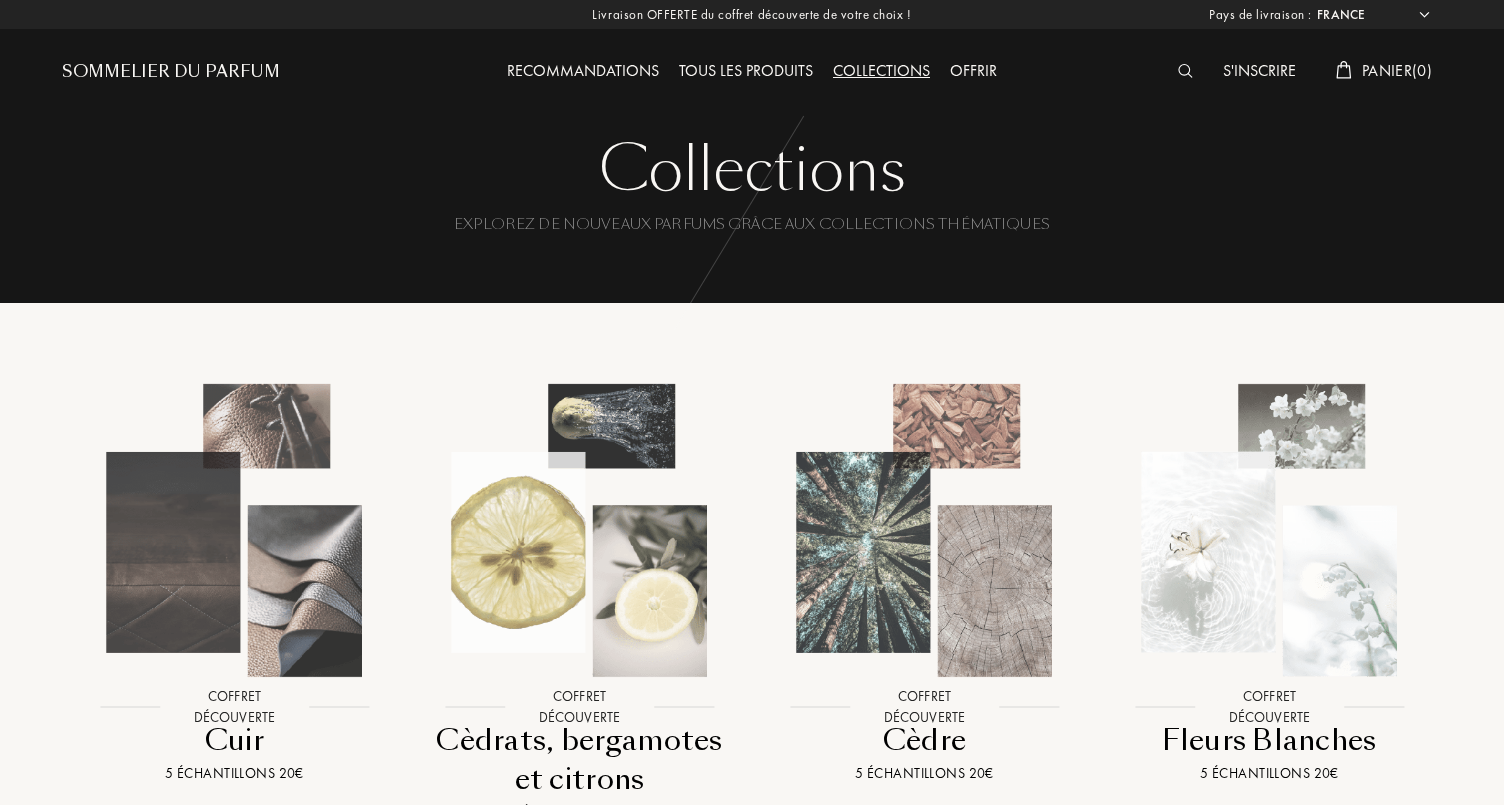 scroll, scrollTop: 0, scrollLeft: 0, axis: both 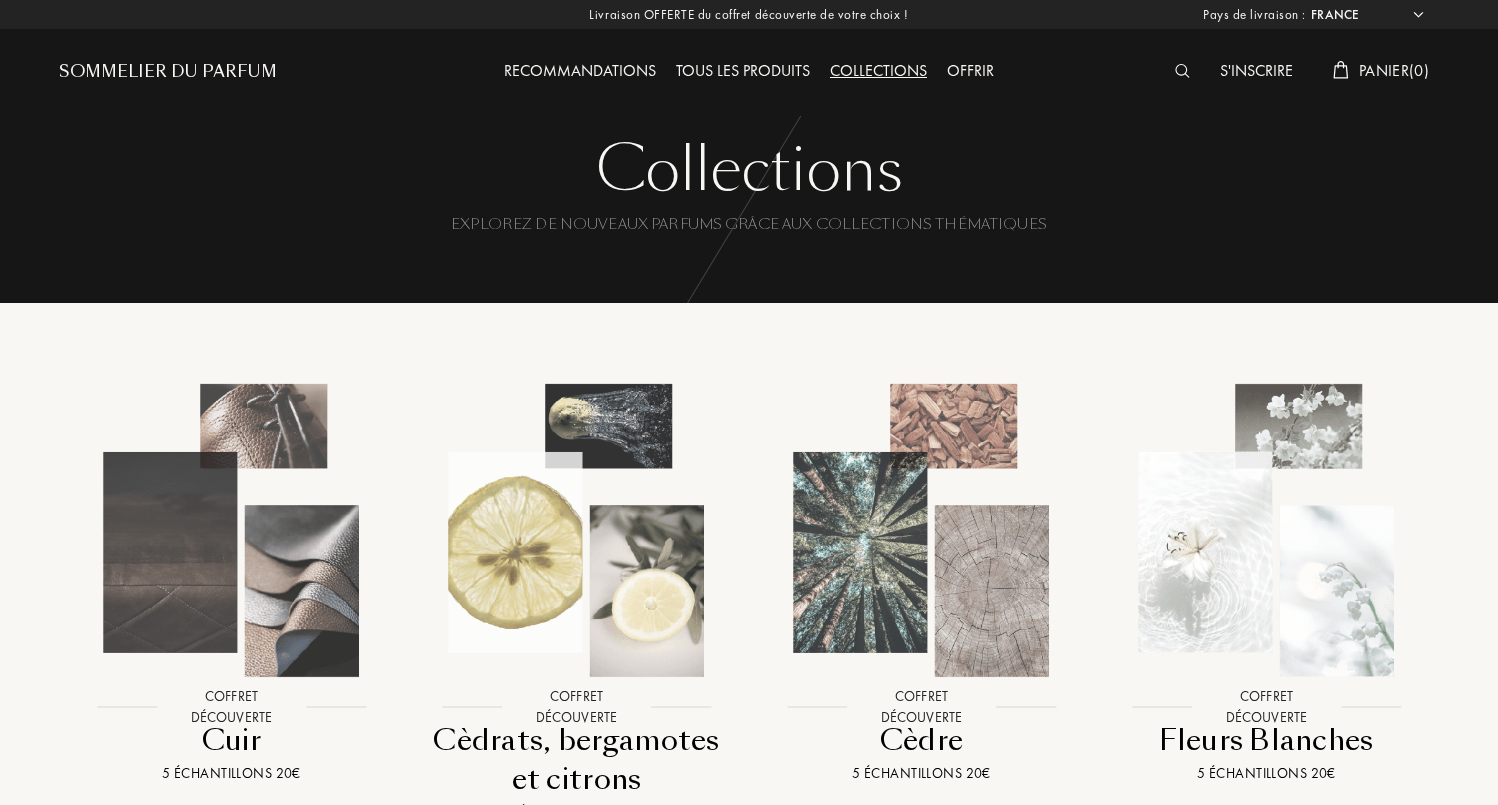 click at bounding box center [1182, 71] 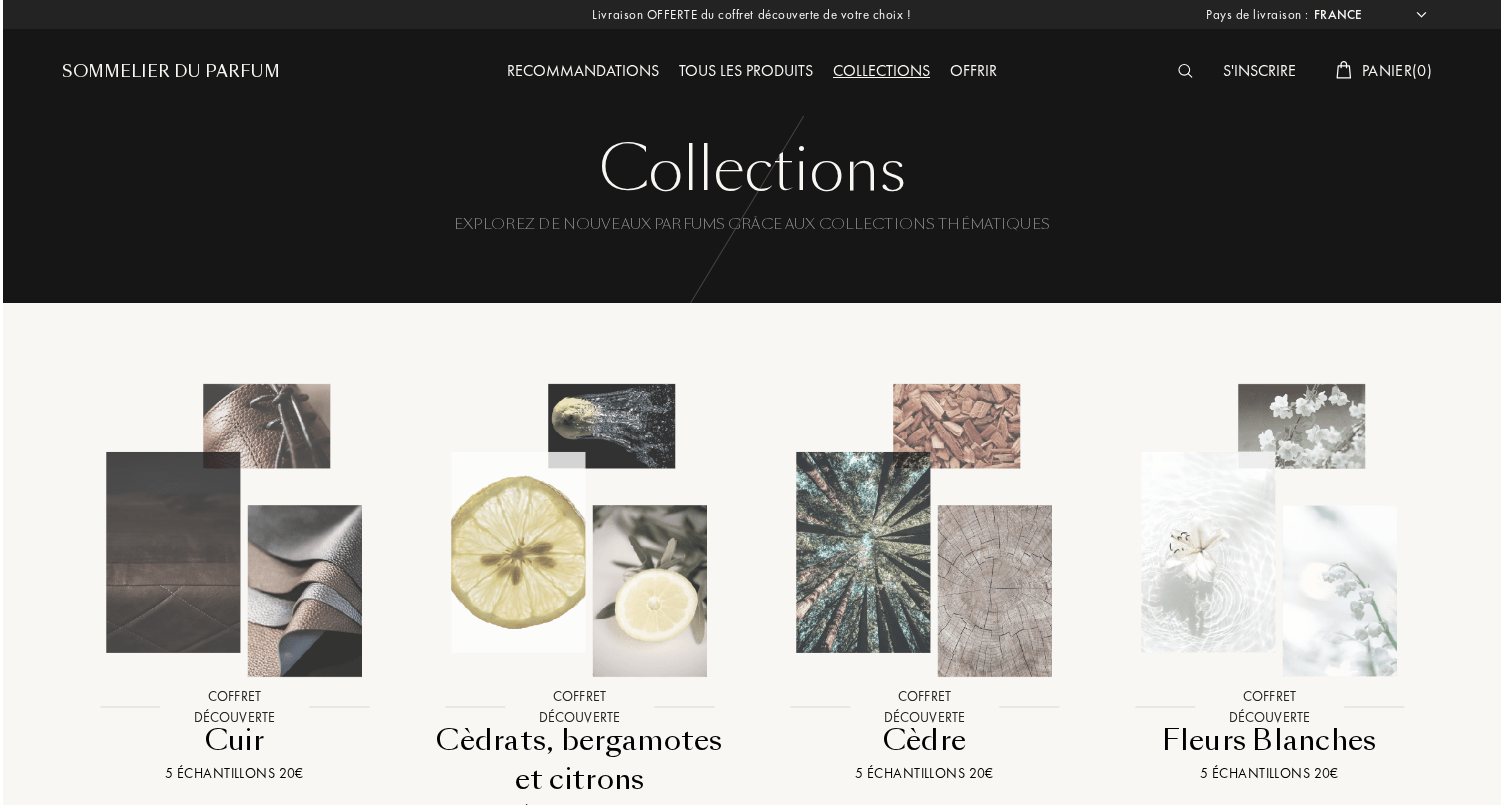 scroll, scrollTop: 1, scrollLeft: 0, axis: vertical 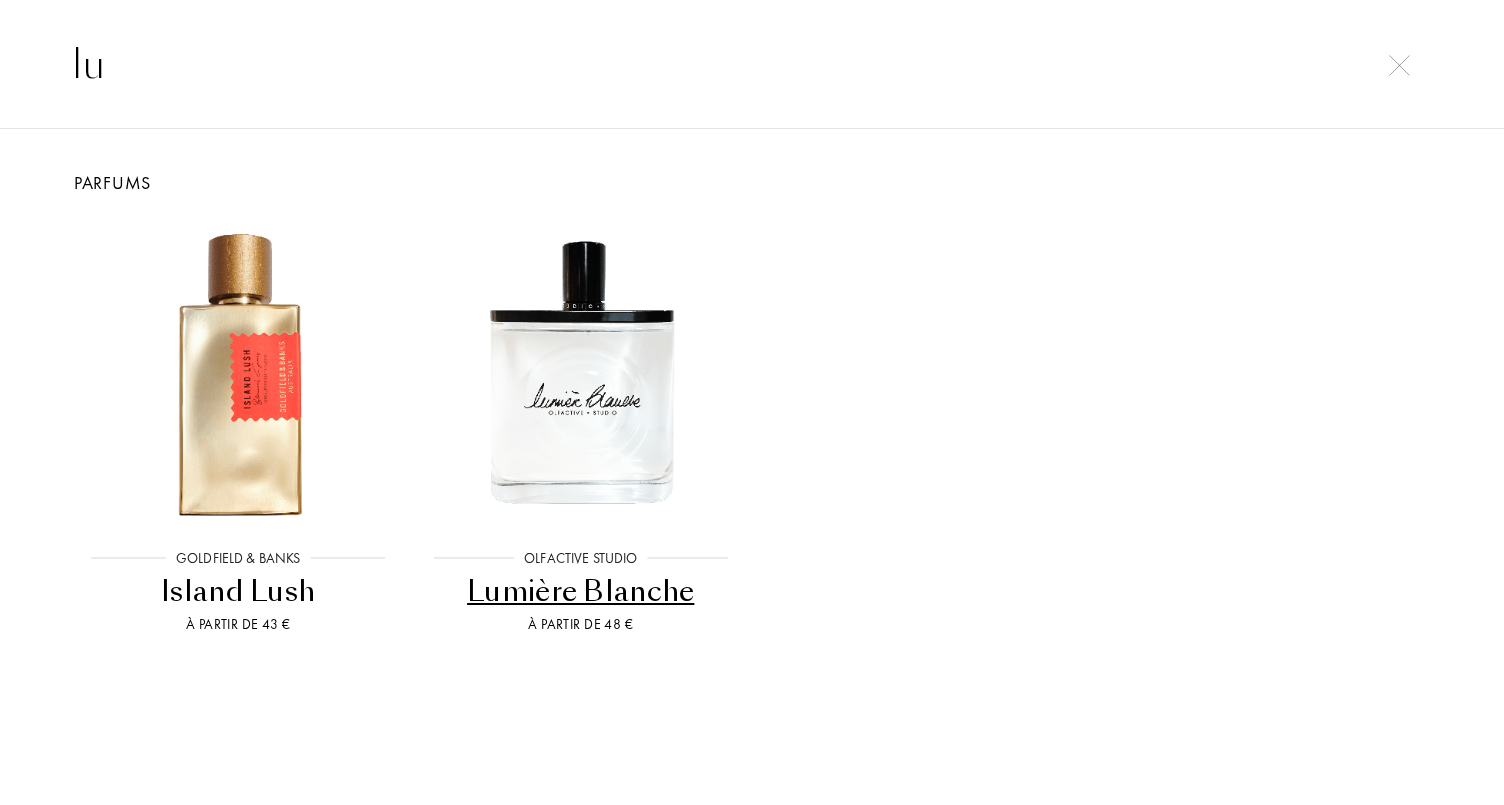 type on "lu" 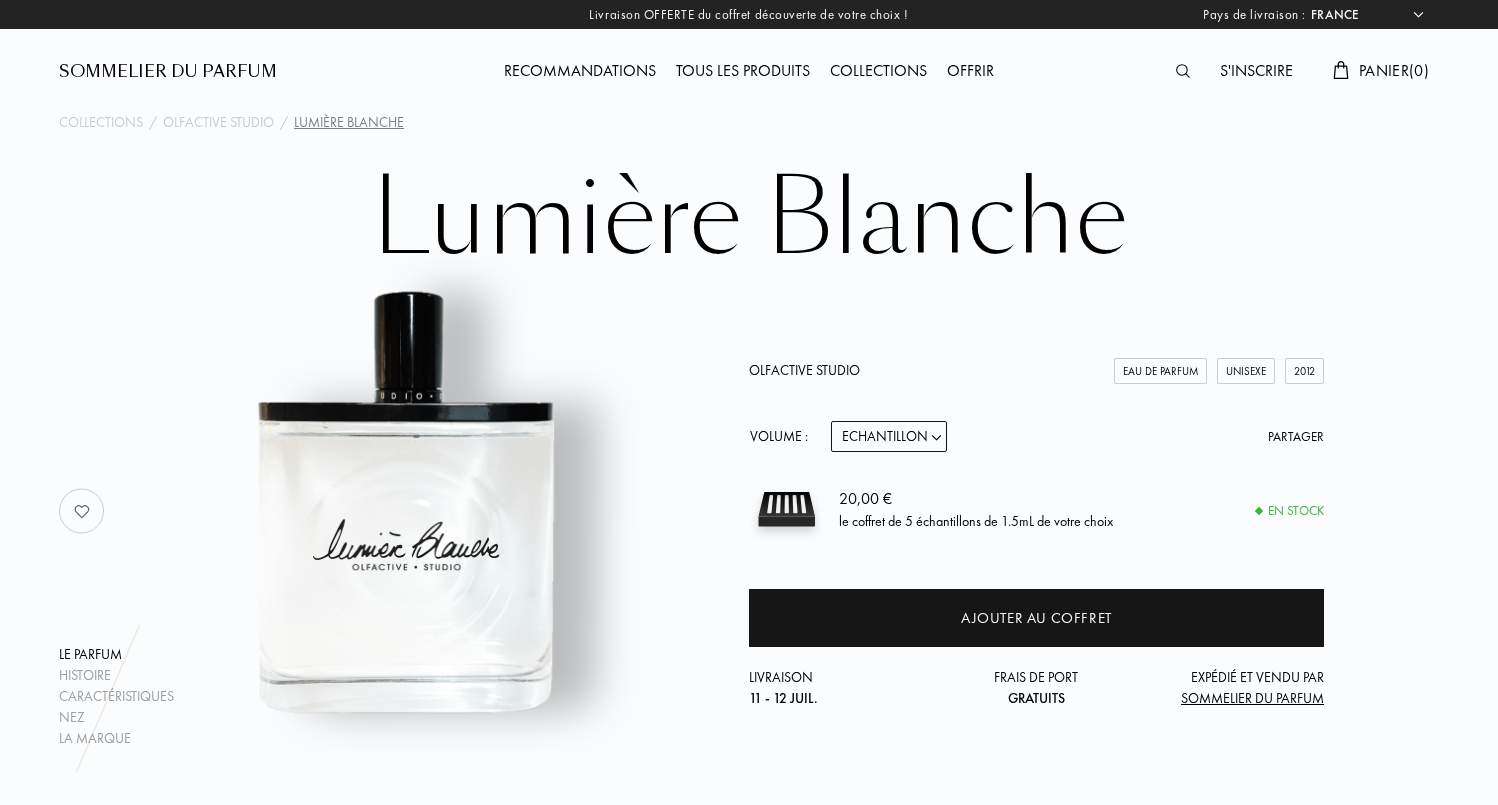scroll, scrollTop: 0, scrollLeft: 0, axis: both 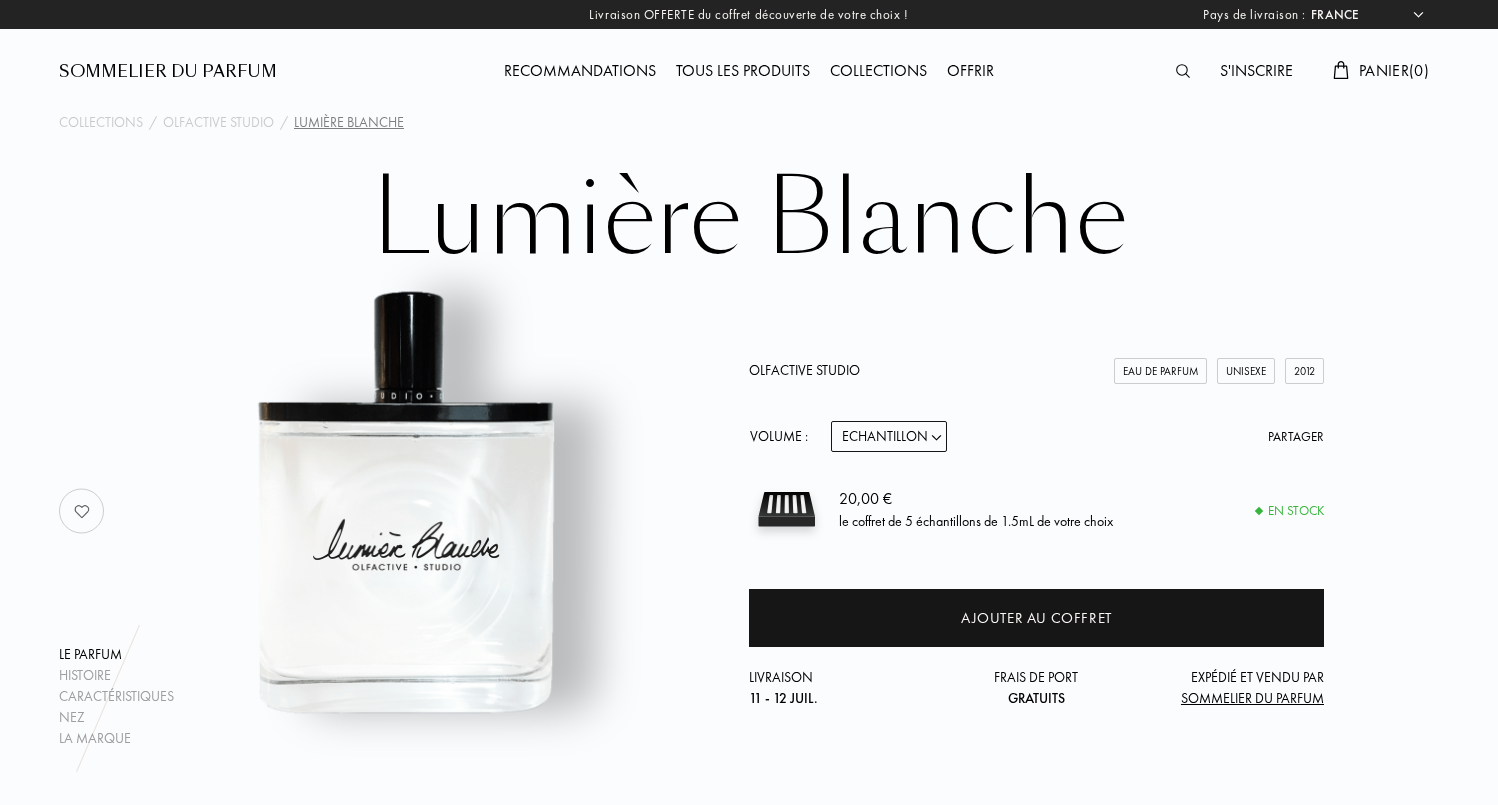 click on "Echantillon 15mL 50mL 100mL" at bounding box center (889, 436) 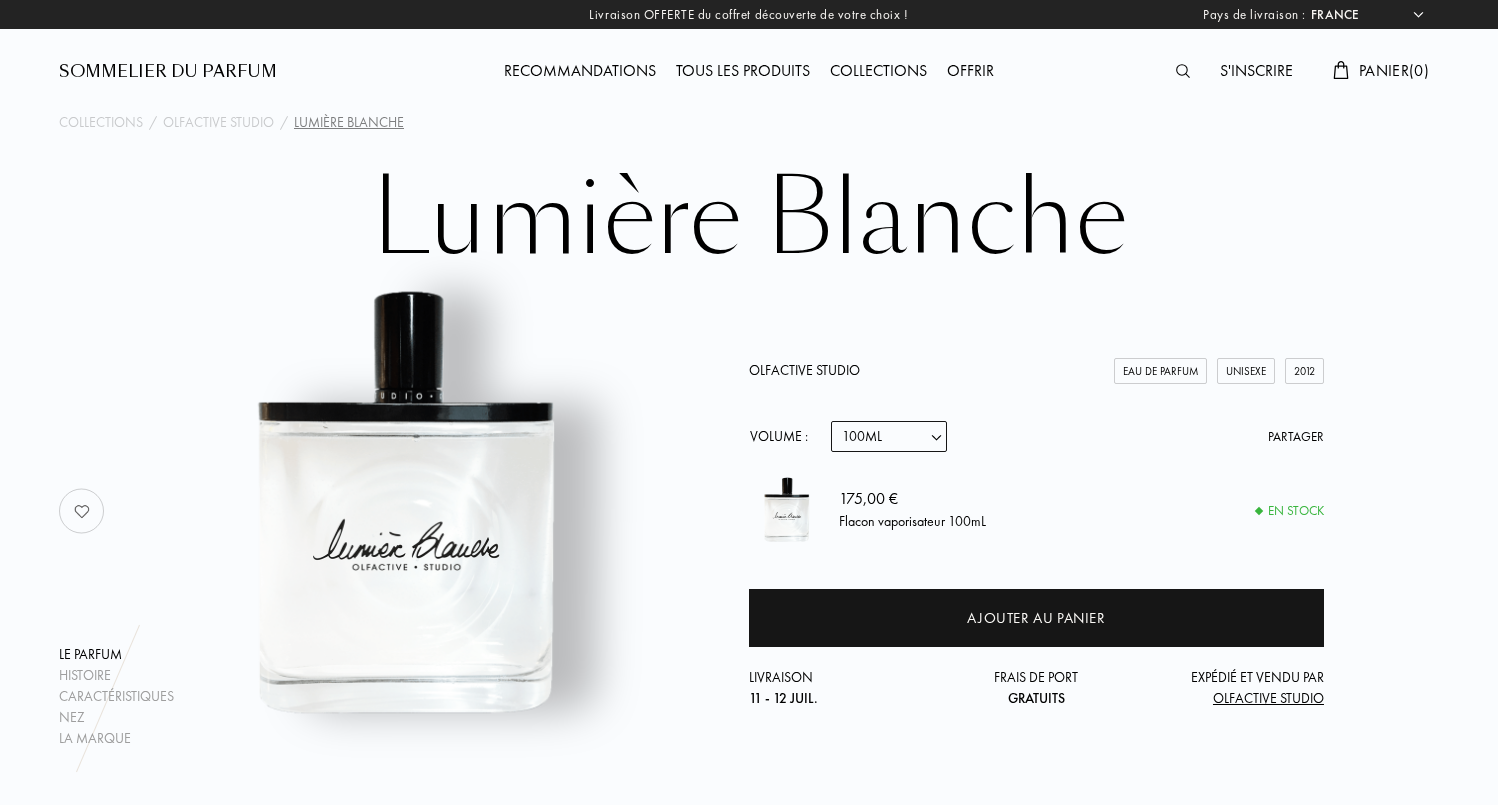 click on "Echantillon 15mL 50mL 100mL" at bounding box center [889, 436] 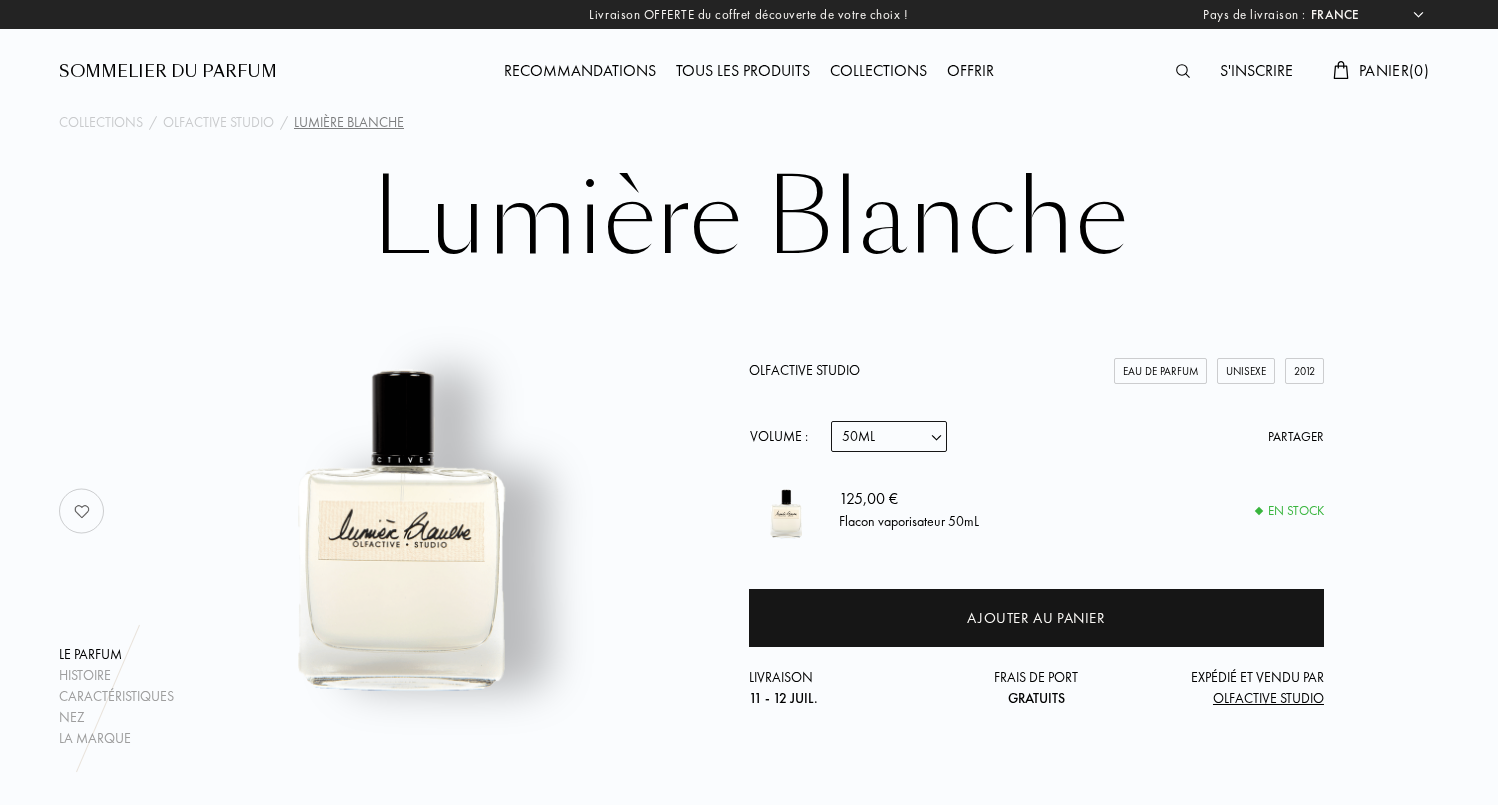 click on "Echantillon 15mL 50mL 100mL" at bounding box center [889, 436] 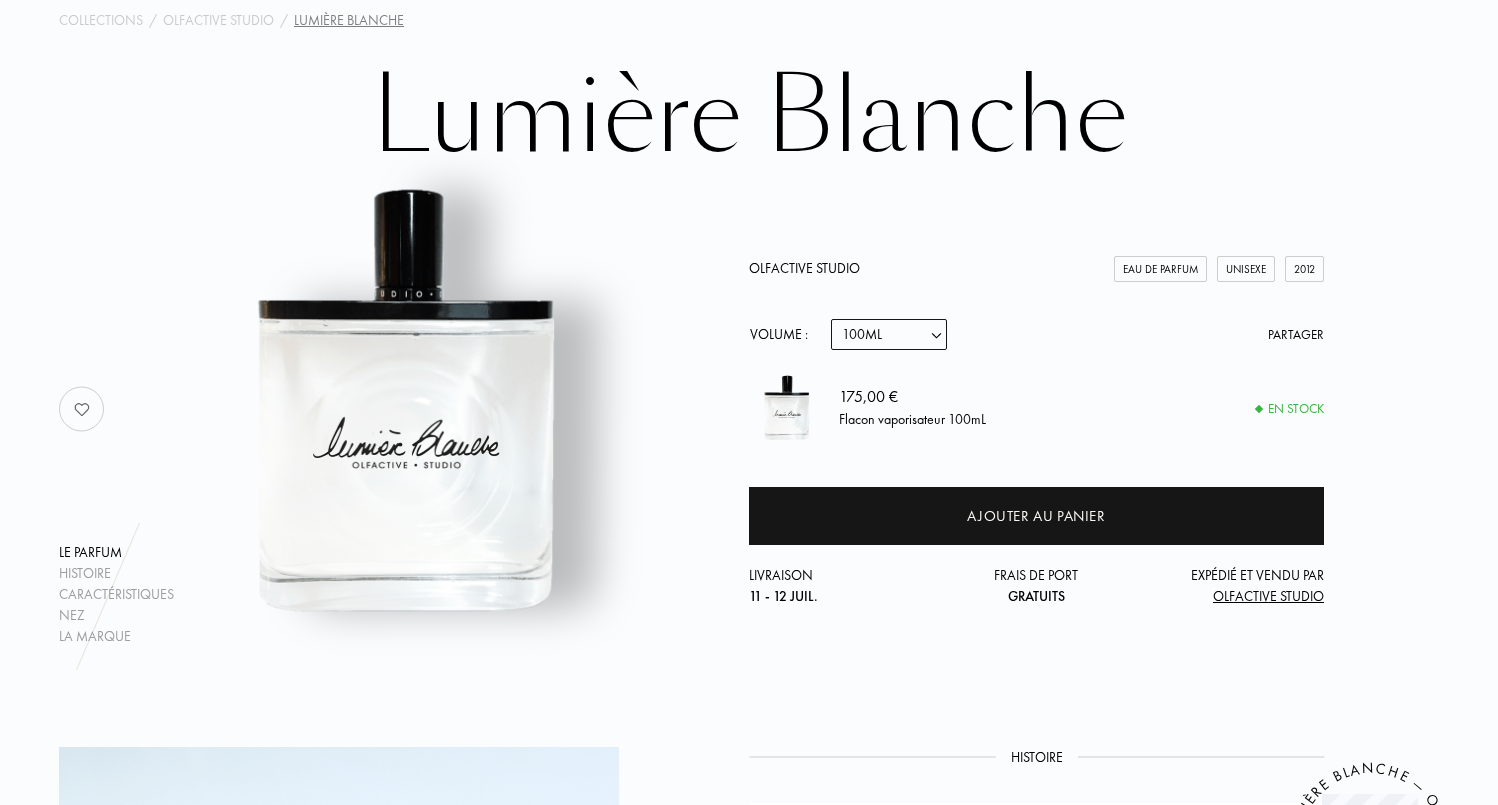 scroll, scrollTop: 76, scrollLeft: 0, axis: vertical 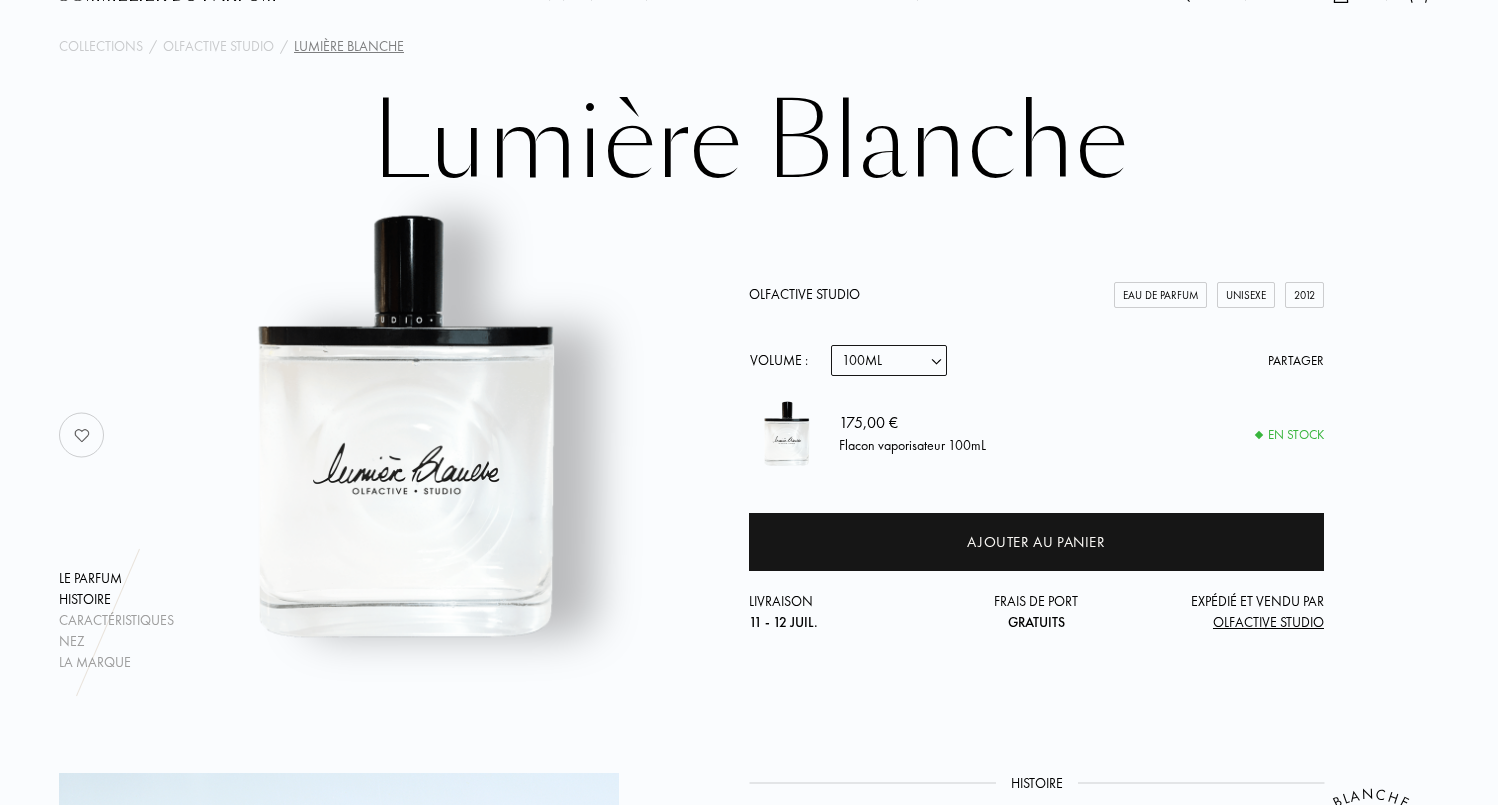 click on "Histoire" at bounding box center [116, 599] 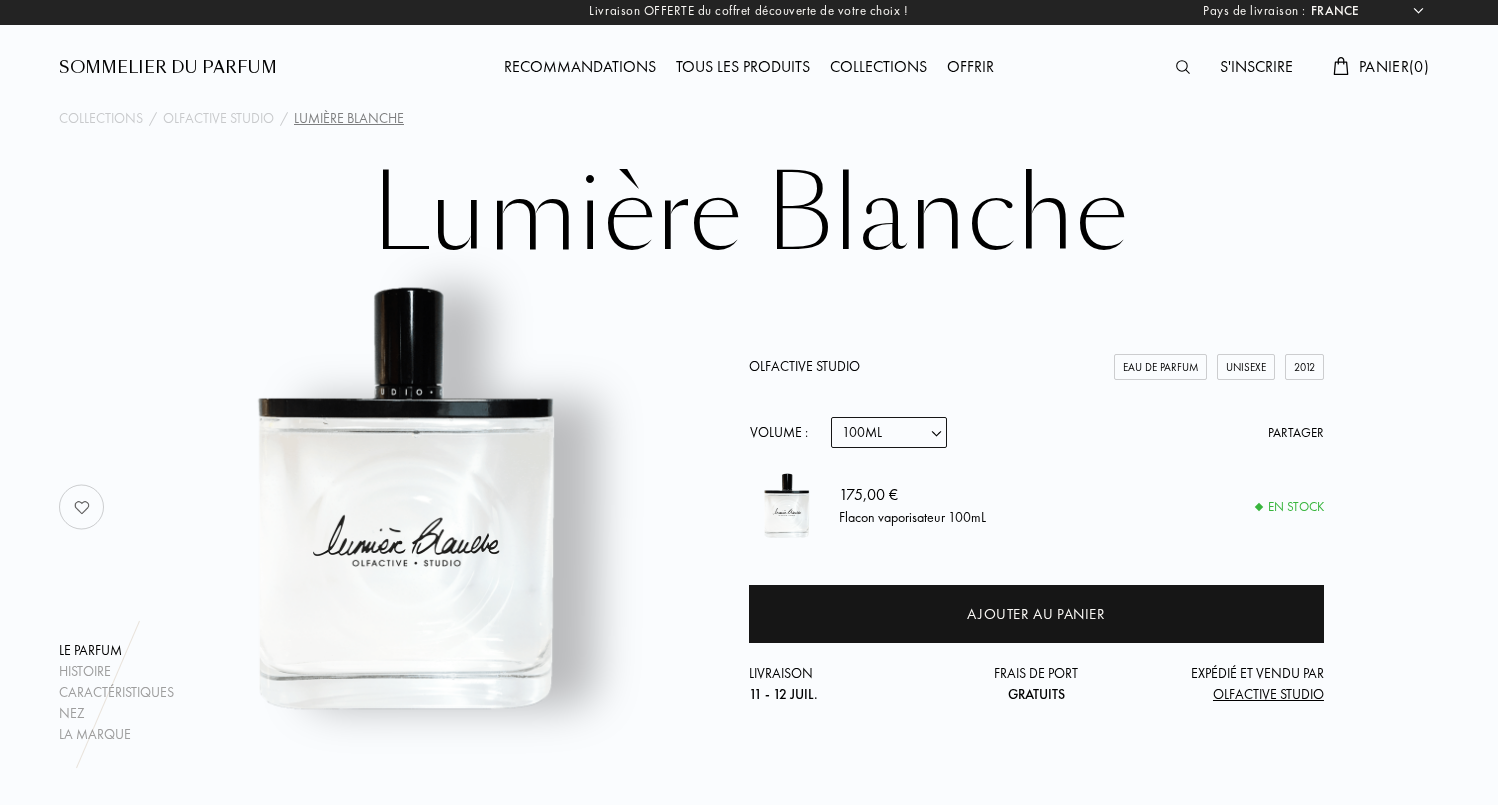 scroll, scrollTop: 0, scrollLeft: 0, axis: both 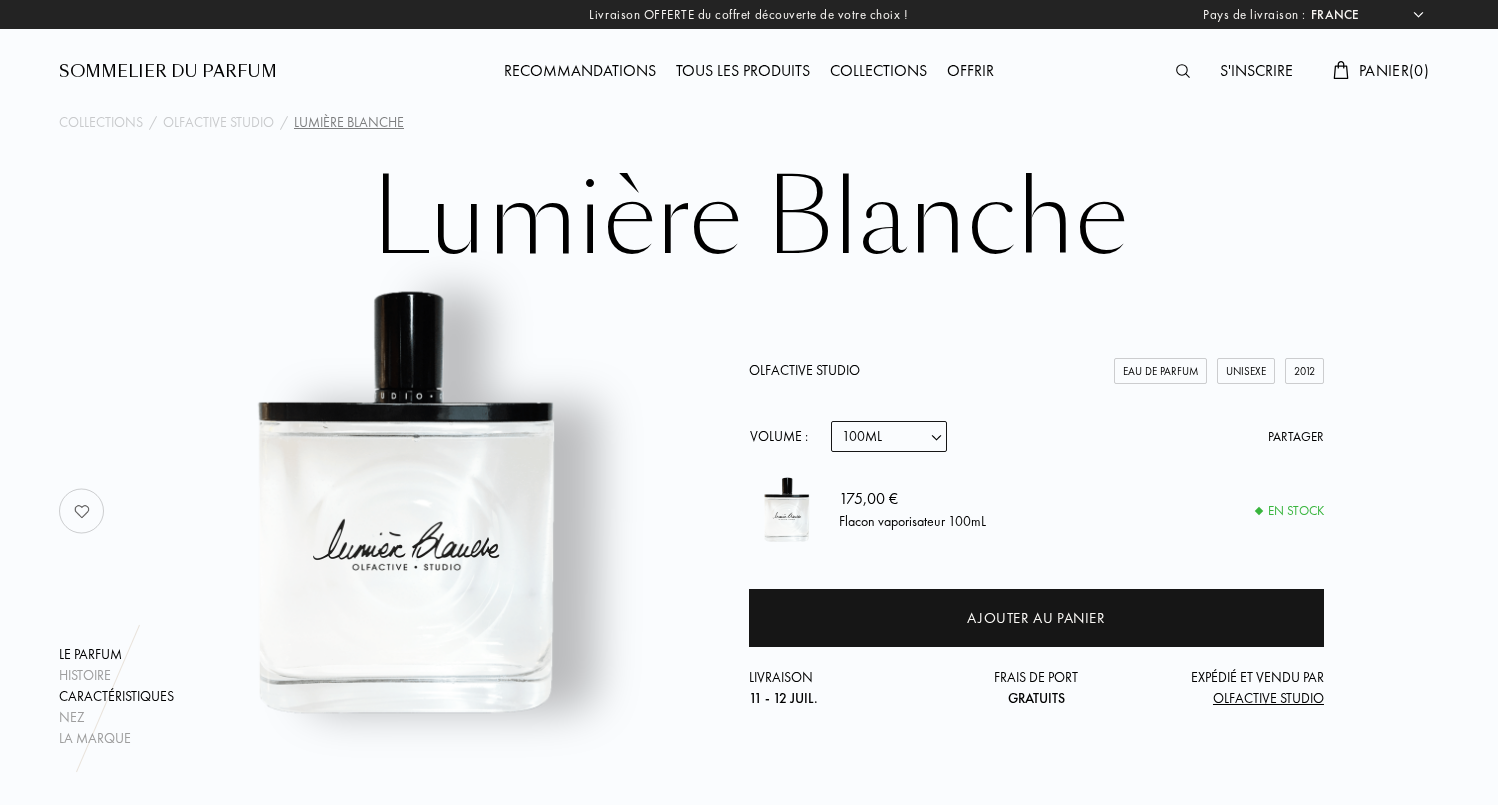 click on "Caractéristiques" at bounding box center [116, 696] 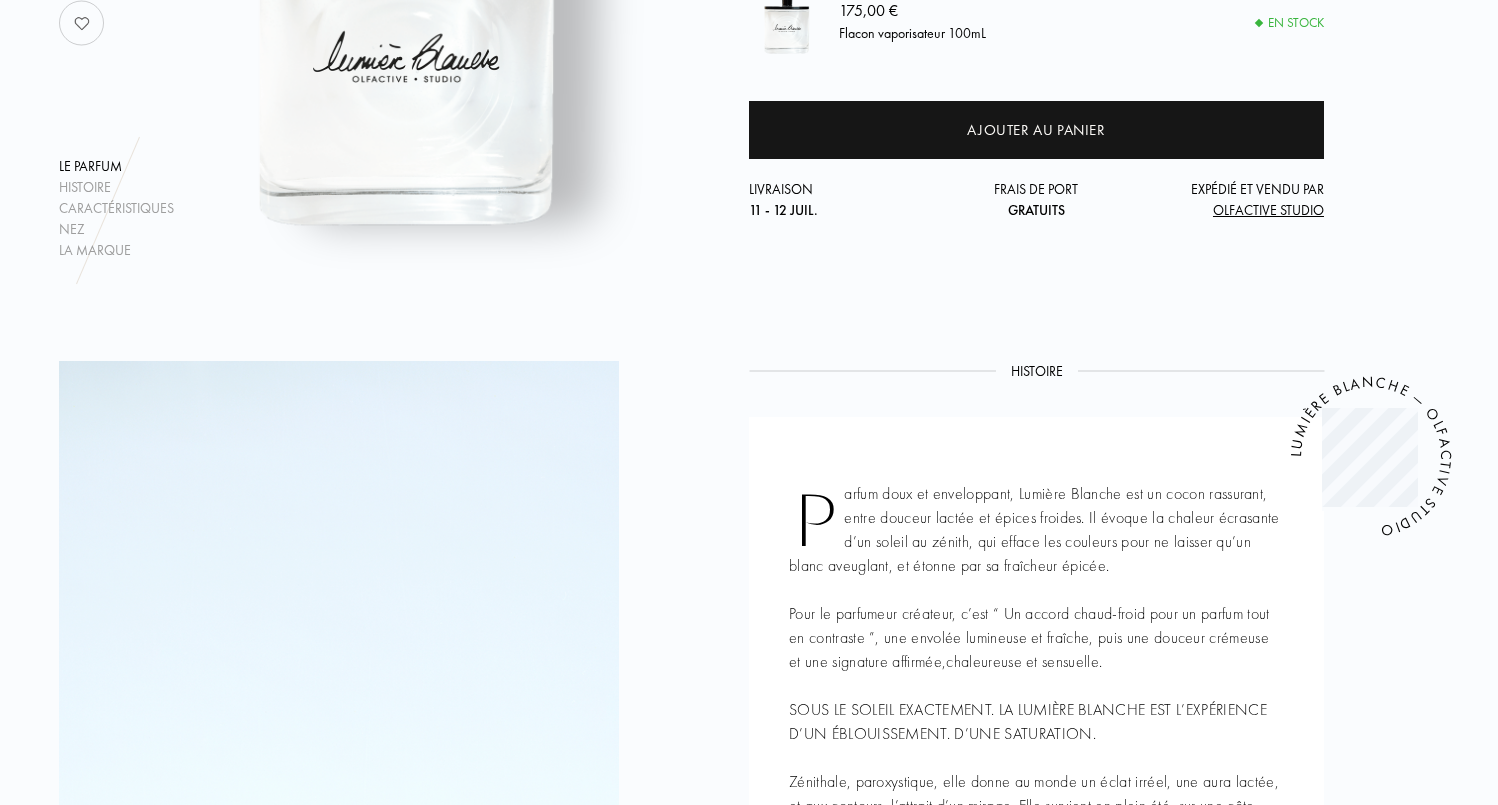 scroll, scrollTop: 0, scrollLeft: 0, axis: both 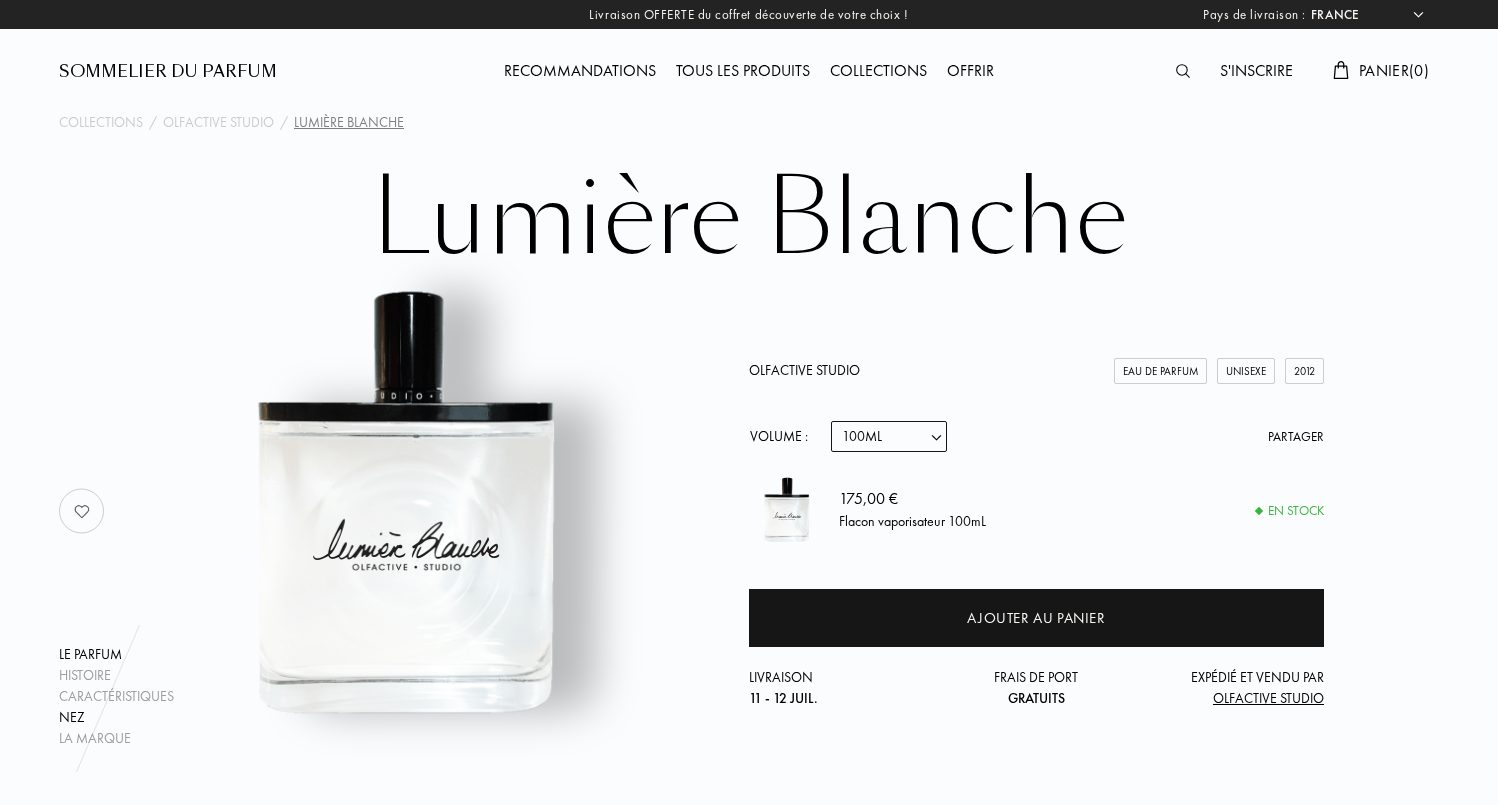 click on "Nez" at bounding box center [116, 717] 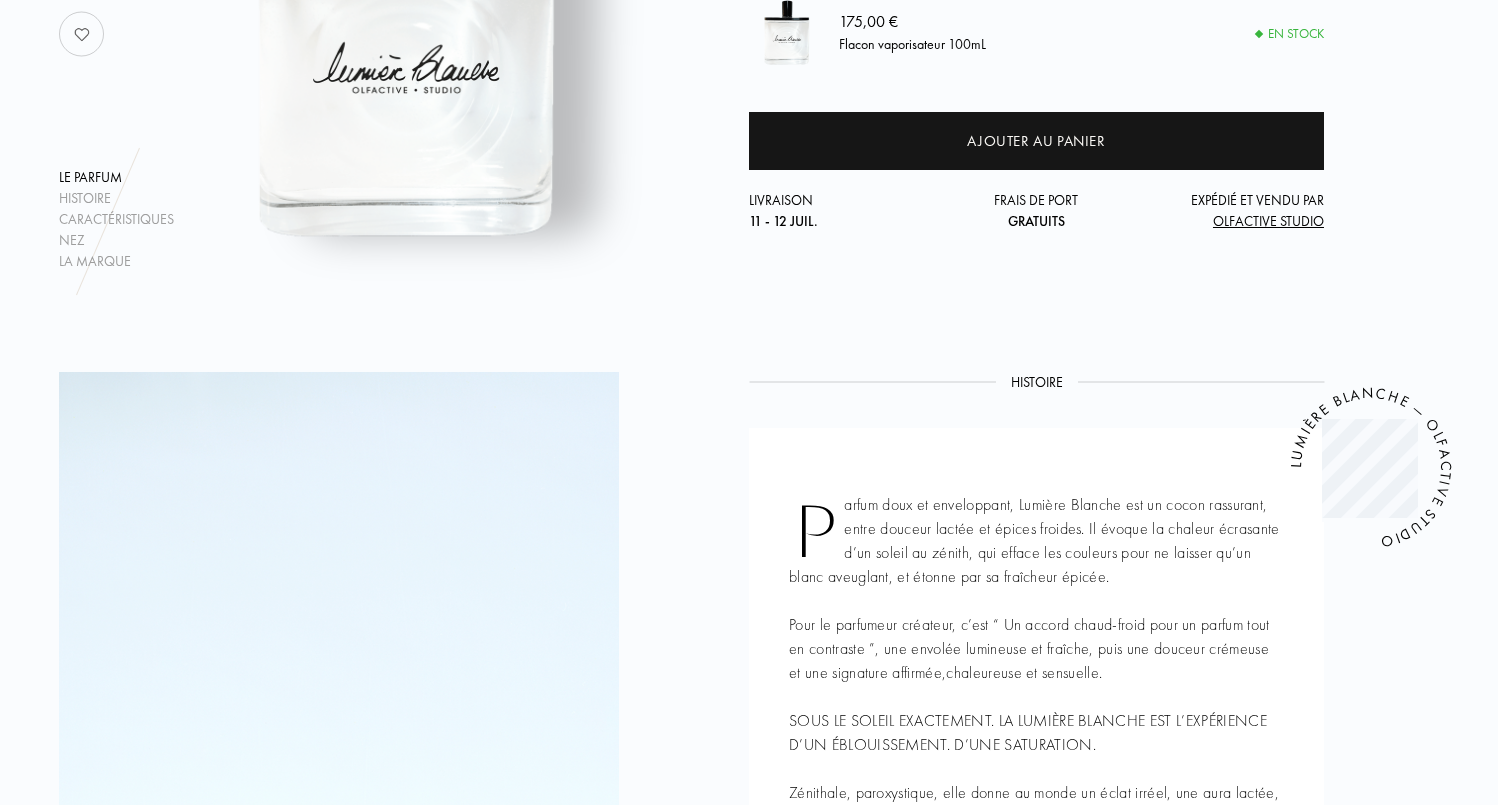scroll, scrollTop: 26, scrollLeft: 0, axis: vertical 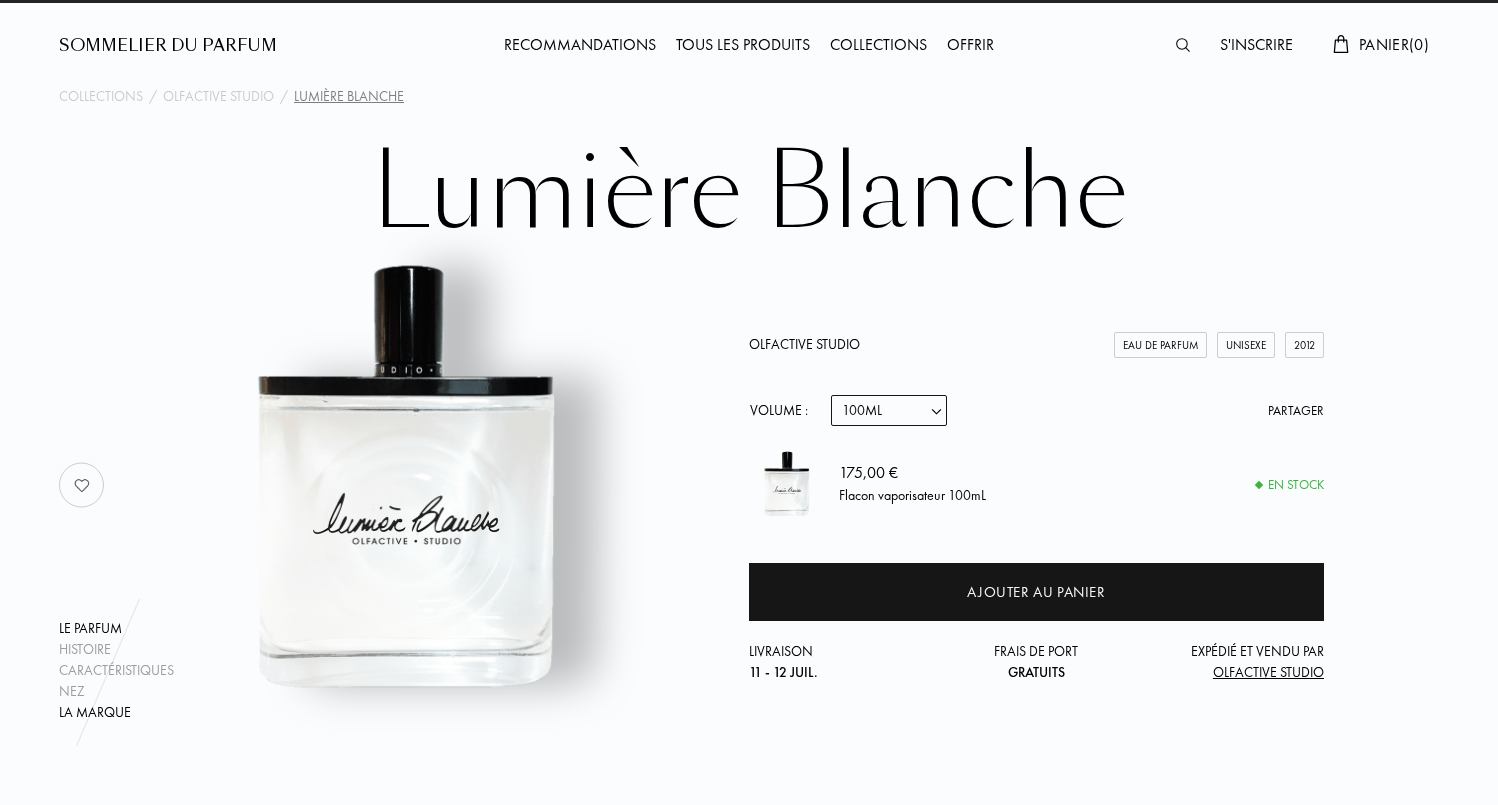 click on "La marque" at bounding box center (116, 712) 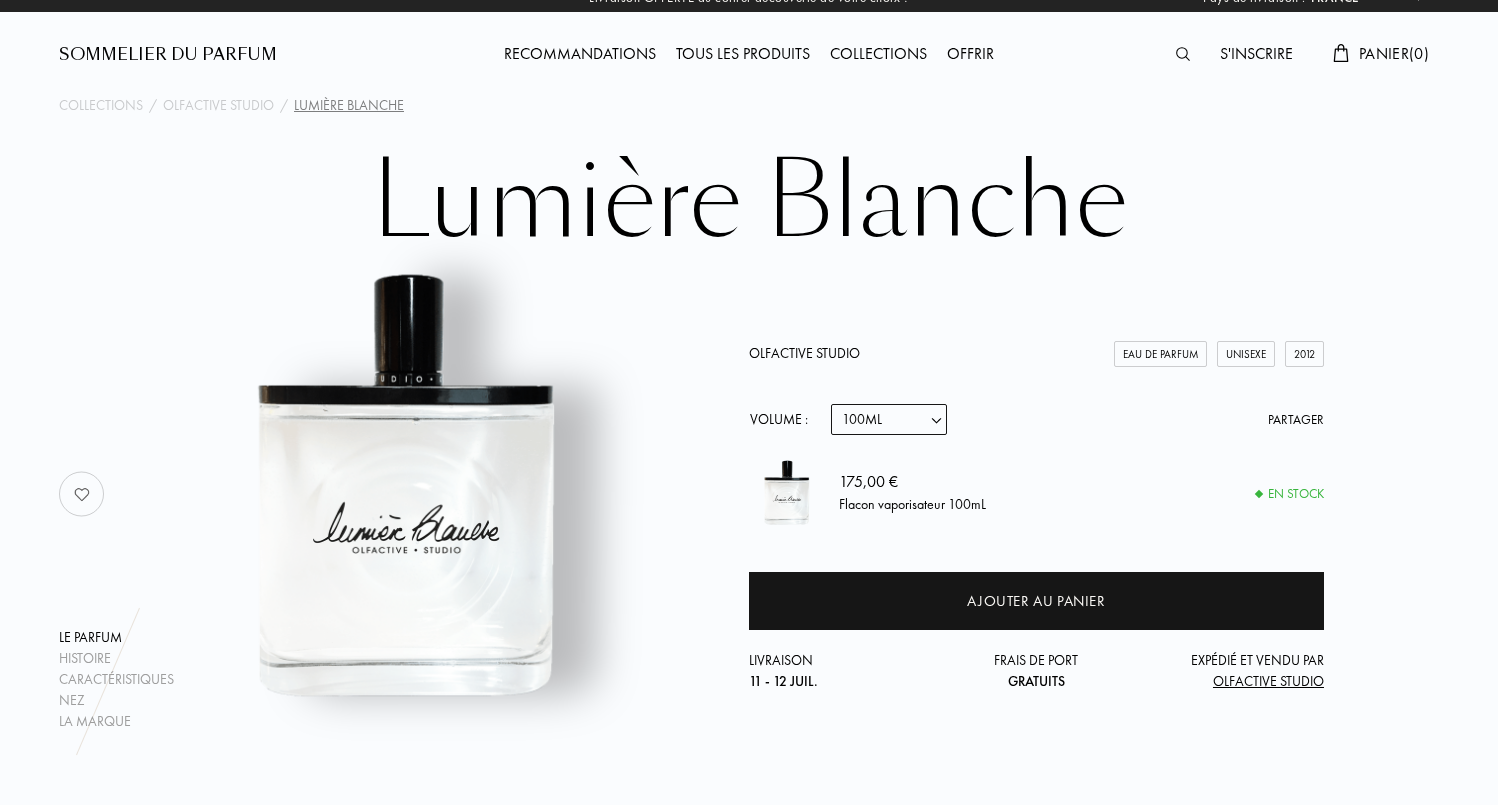 scroll, scrollTop: 0, scrollLeft: 0, axis: both 